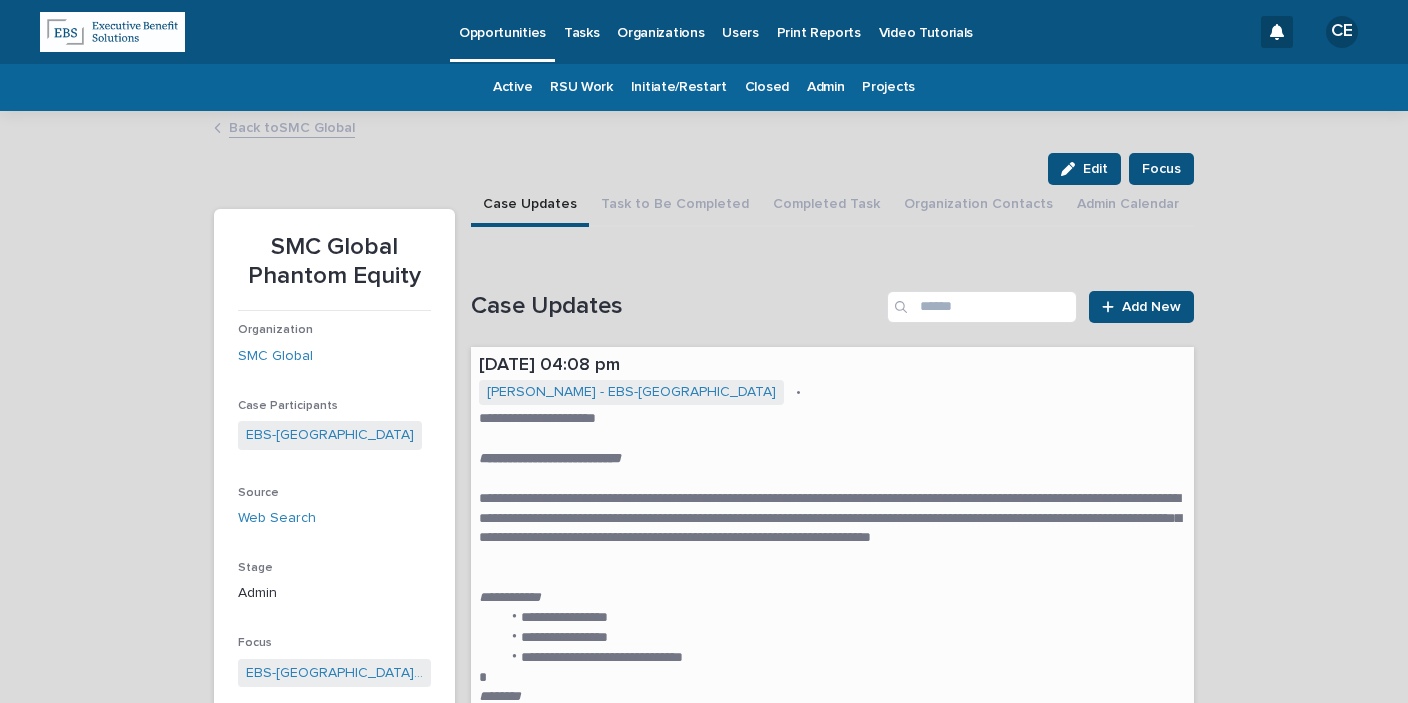 scroll, scrollTop: 0, scrollLeft: 0, axis: both 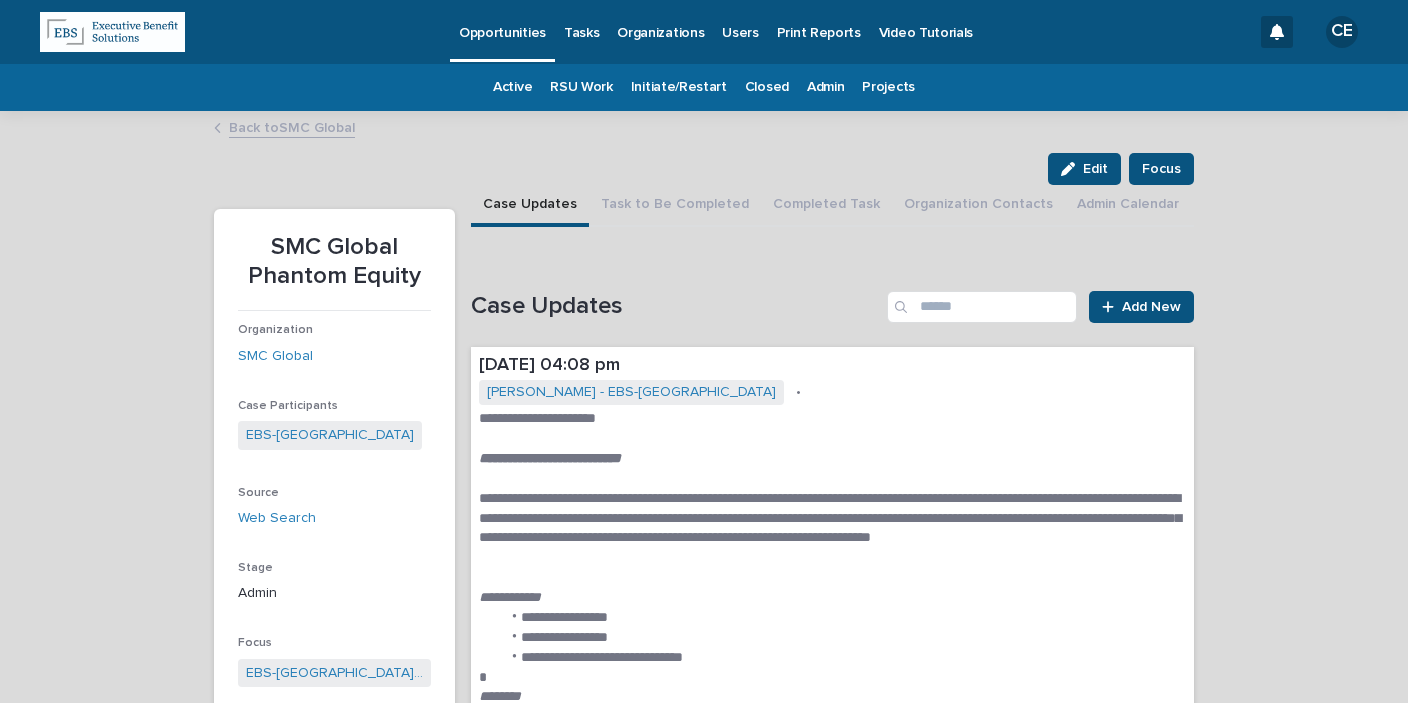 click on "Admin" at bounding box center (825, 87) 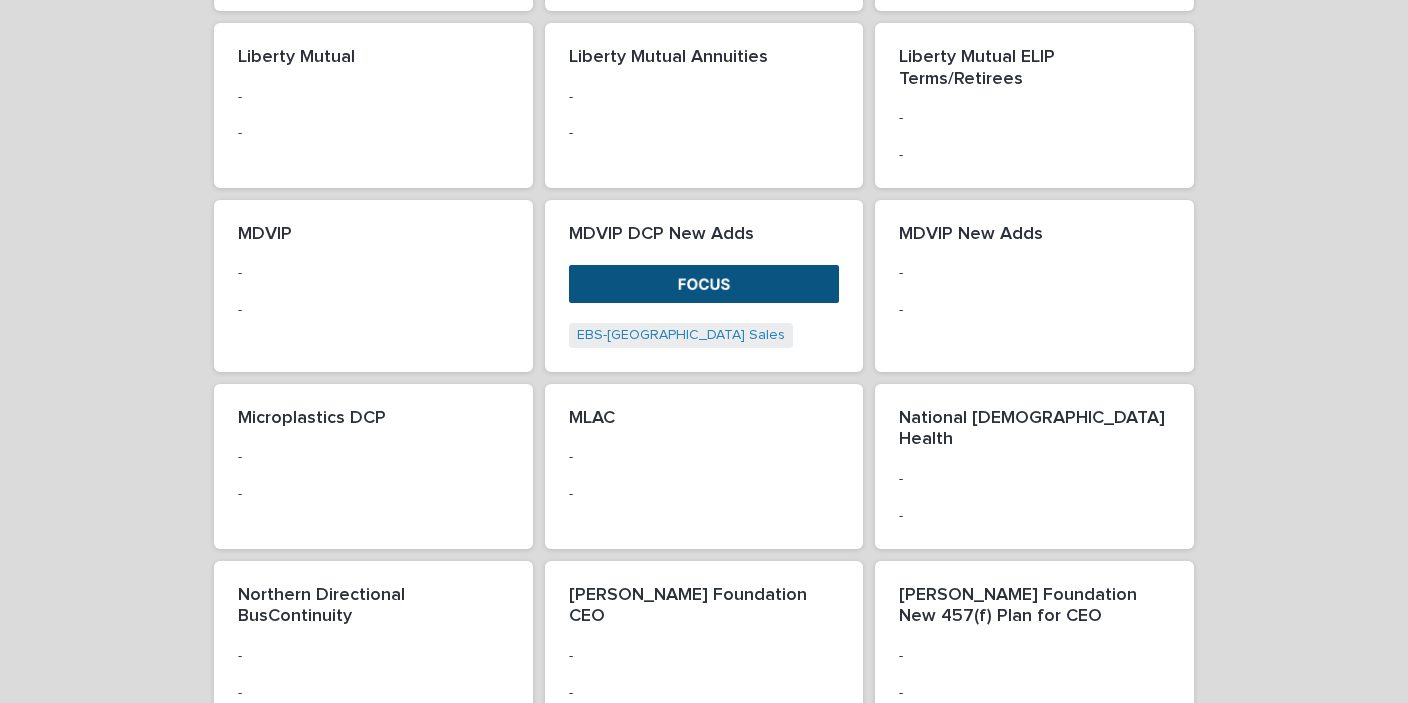 scroll, scrollTop: 1948, scrollLeft: 0, axis: vertical 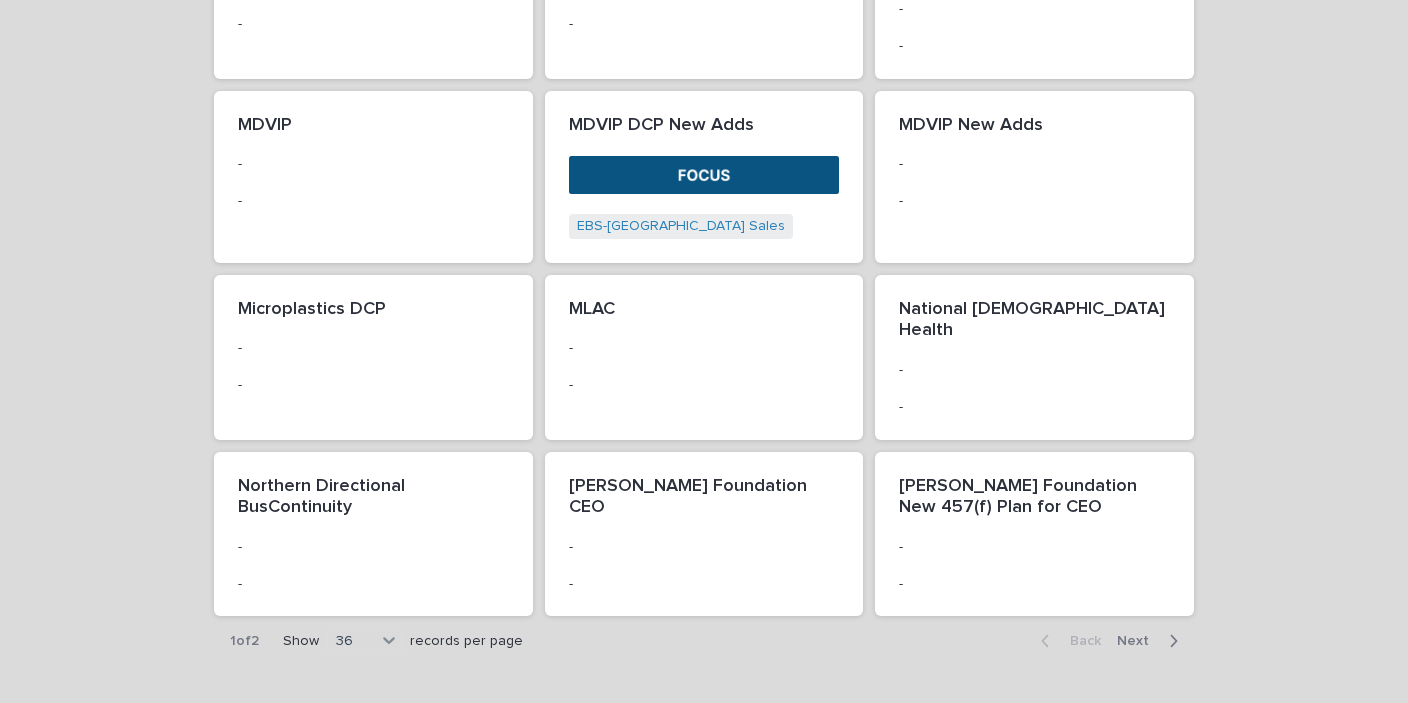 click on "Next" at bounding box center [1139, 641] 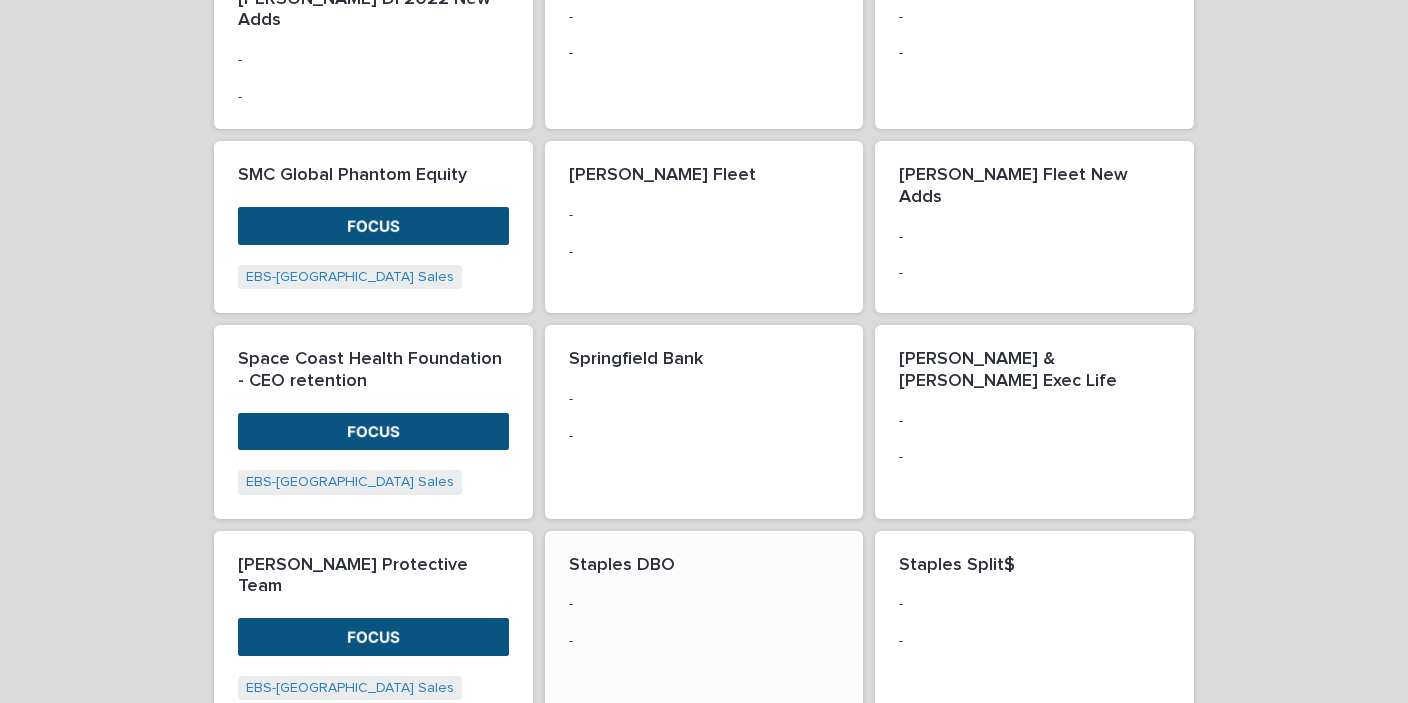 scroll, scrollTop: 760, scrollLeft: 0, axis: vertical 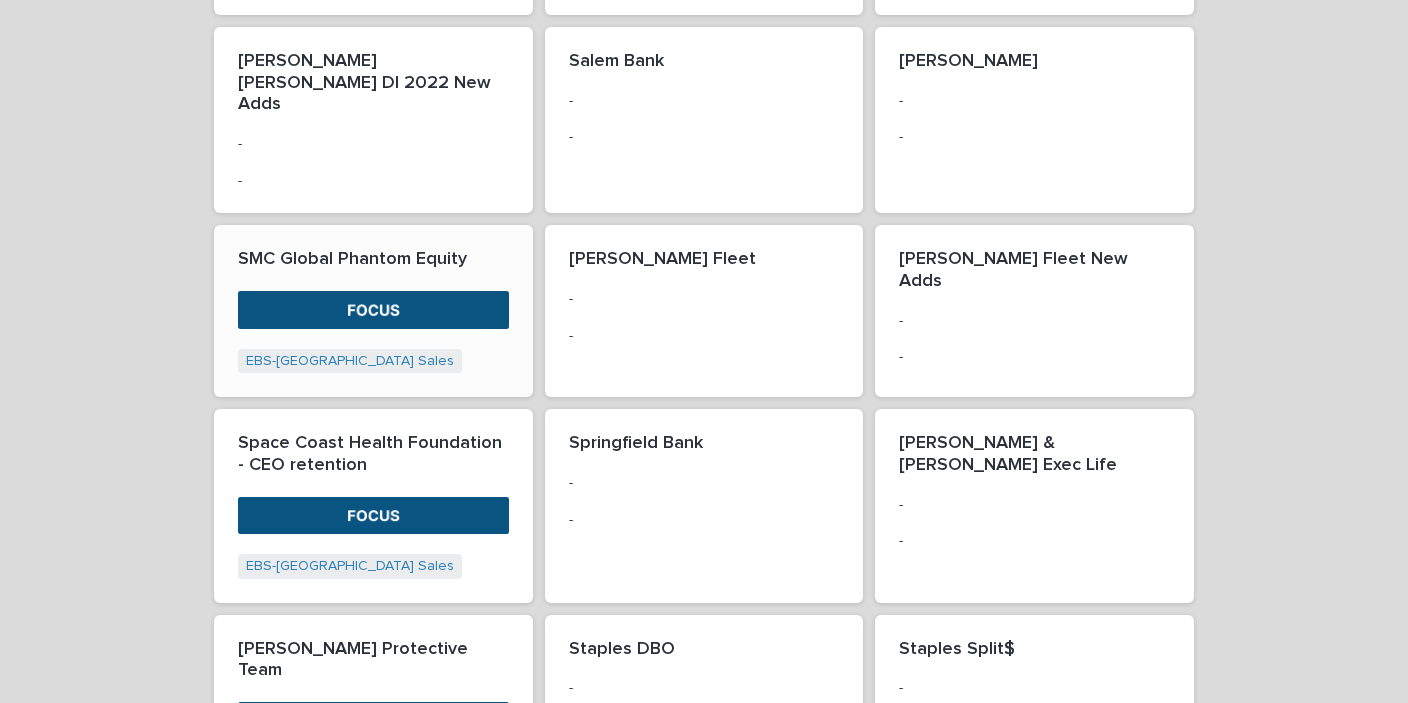 click at bounding box center (373, 310) 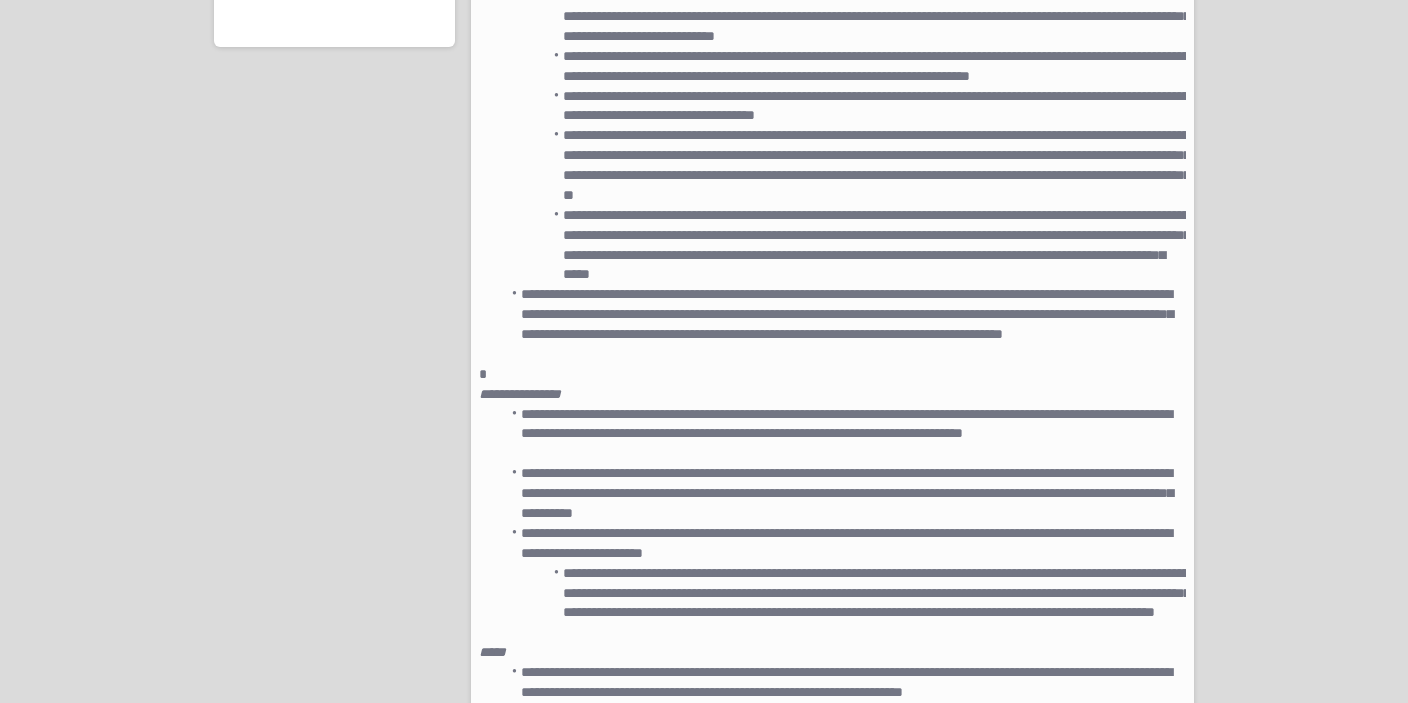 scroll, scrollTop: 63, scrollLeft: 0, axis: vertical 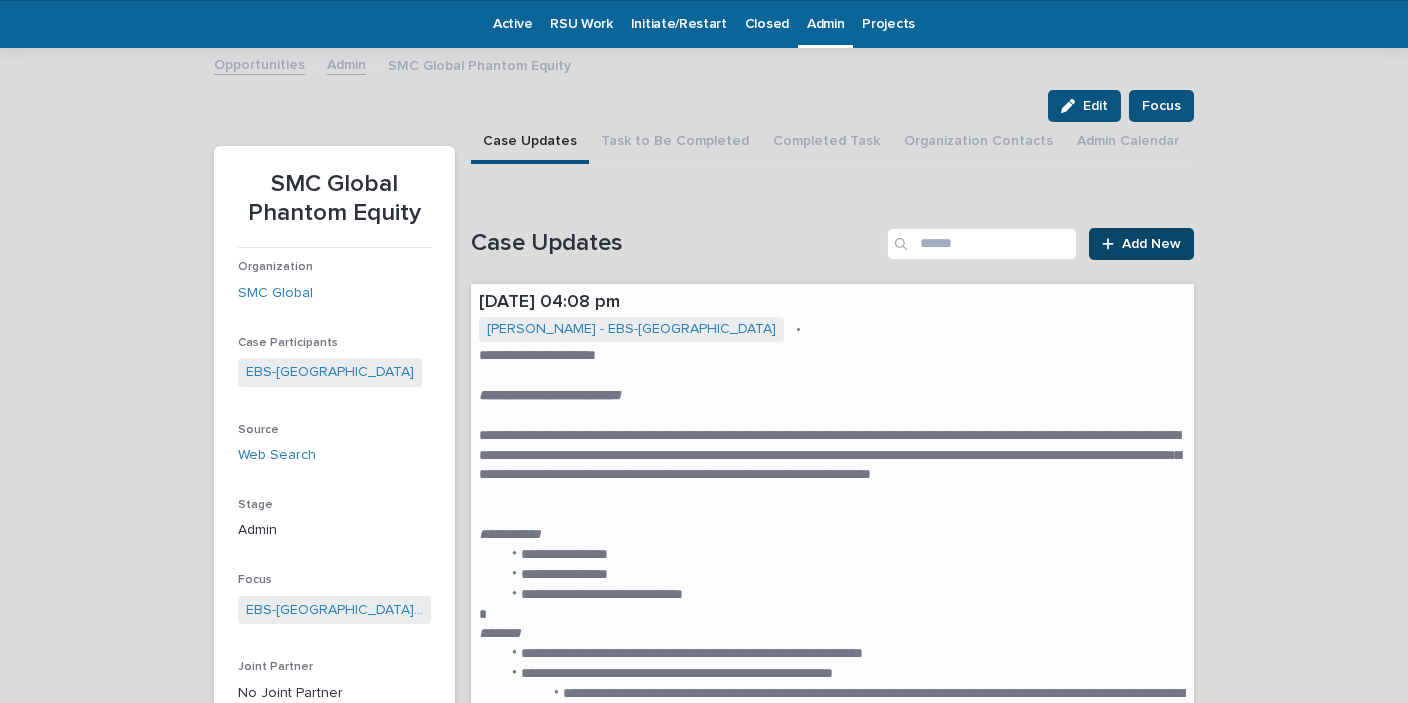 drag, startPoint x: 1112, startPoint y: 244, endPoint x: 1110, endPoint y: 257, distance: 13.152946 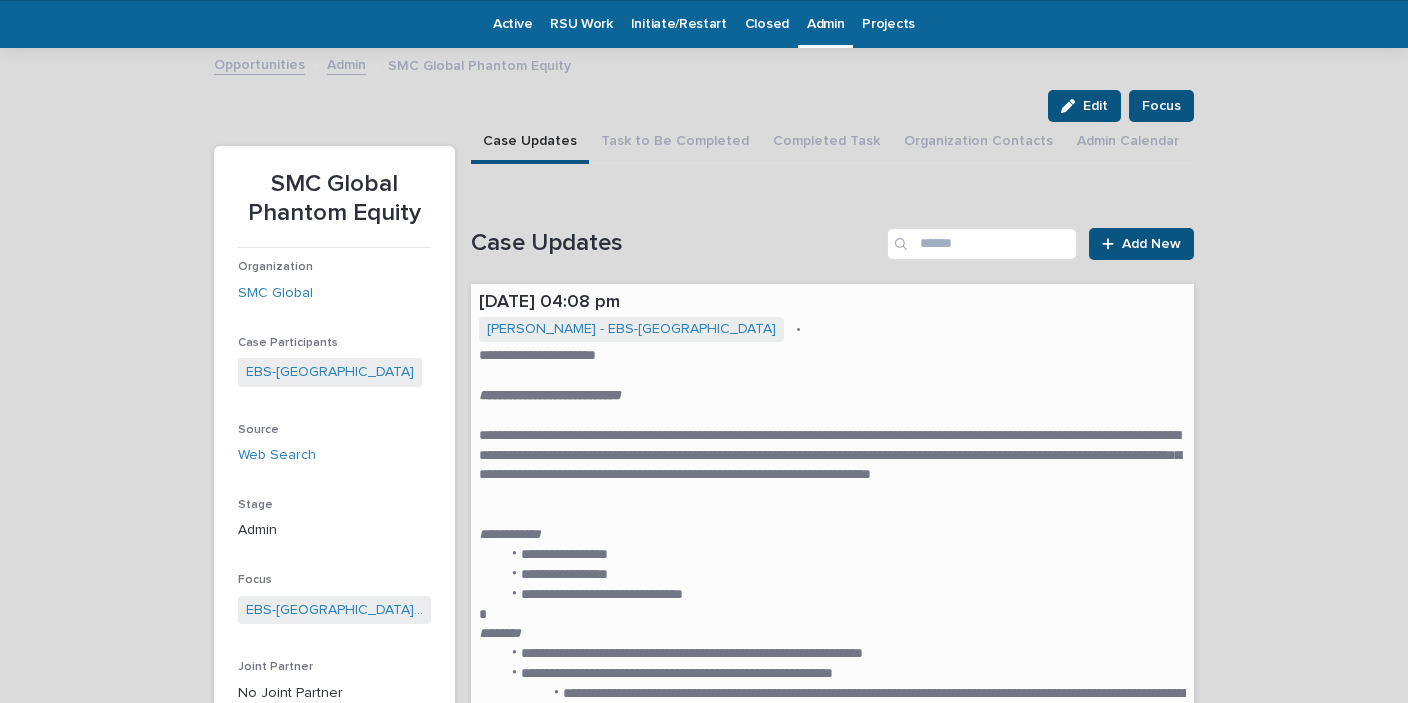 click on "**********" at bounding box center (704, 7847) 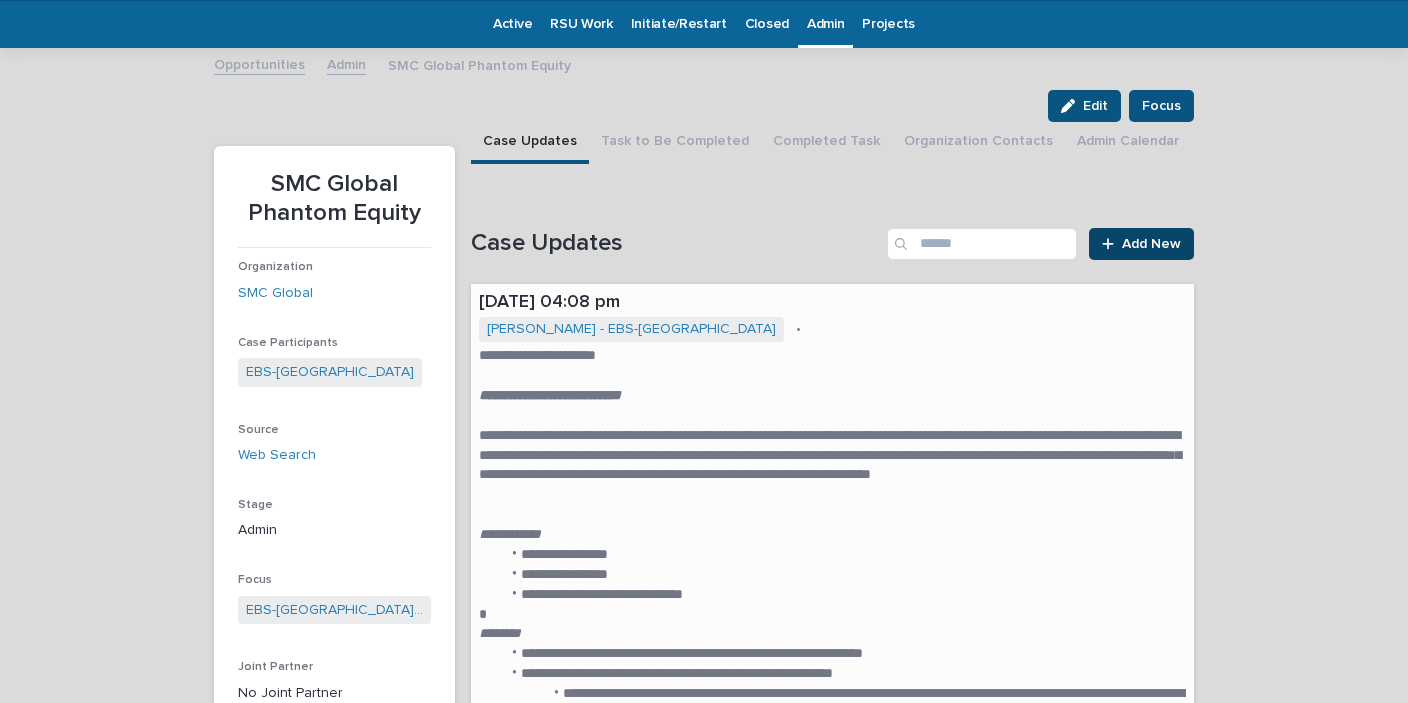 click on "Add New" at bounding box center (1151, 244) 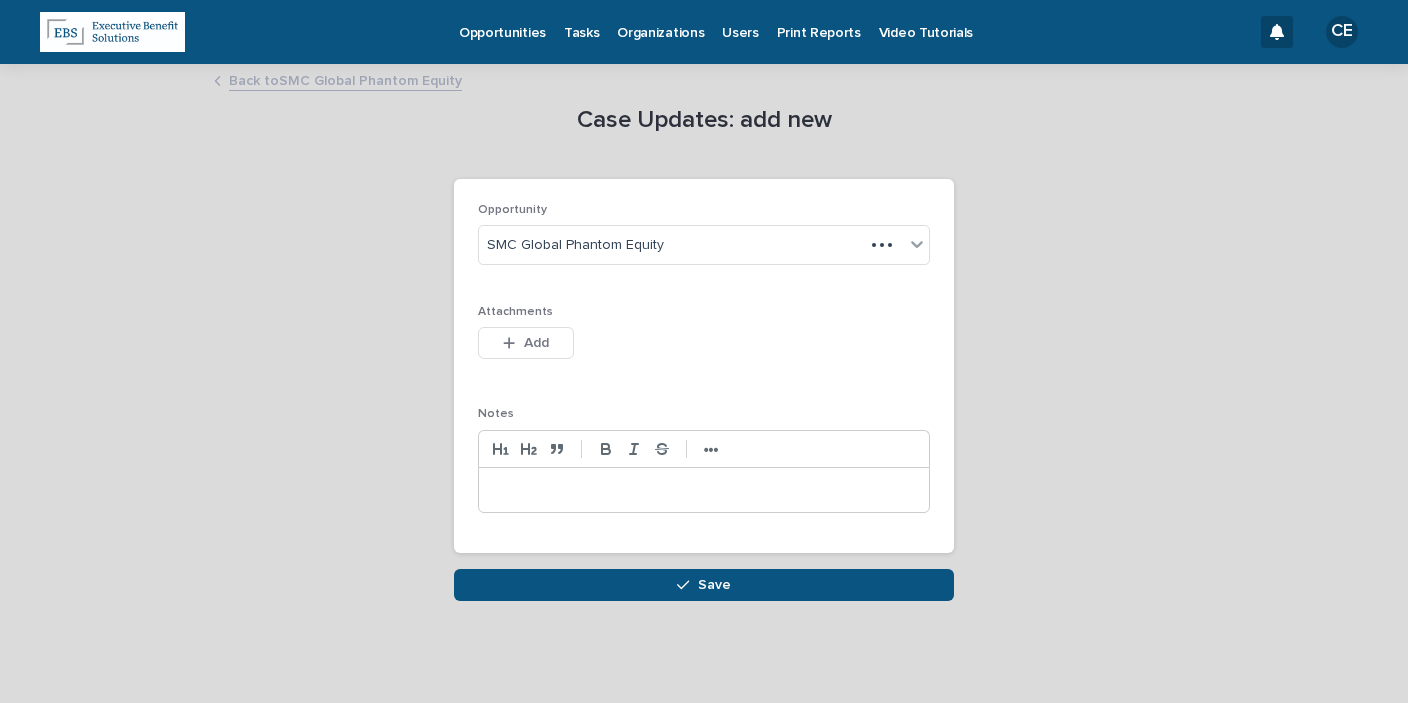 scroll, scrollTop: 0, scrollLeft: 0, axis: both 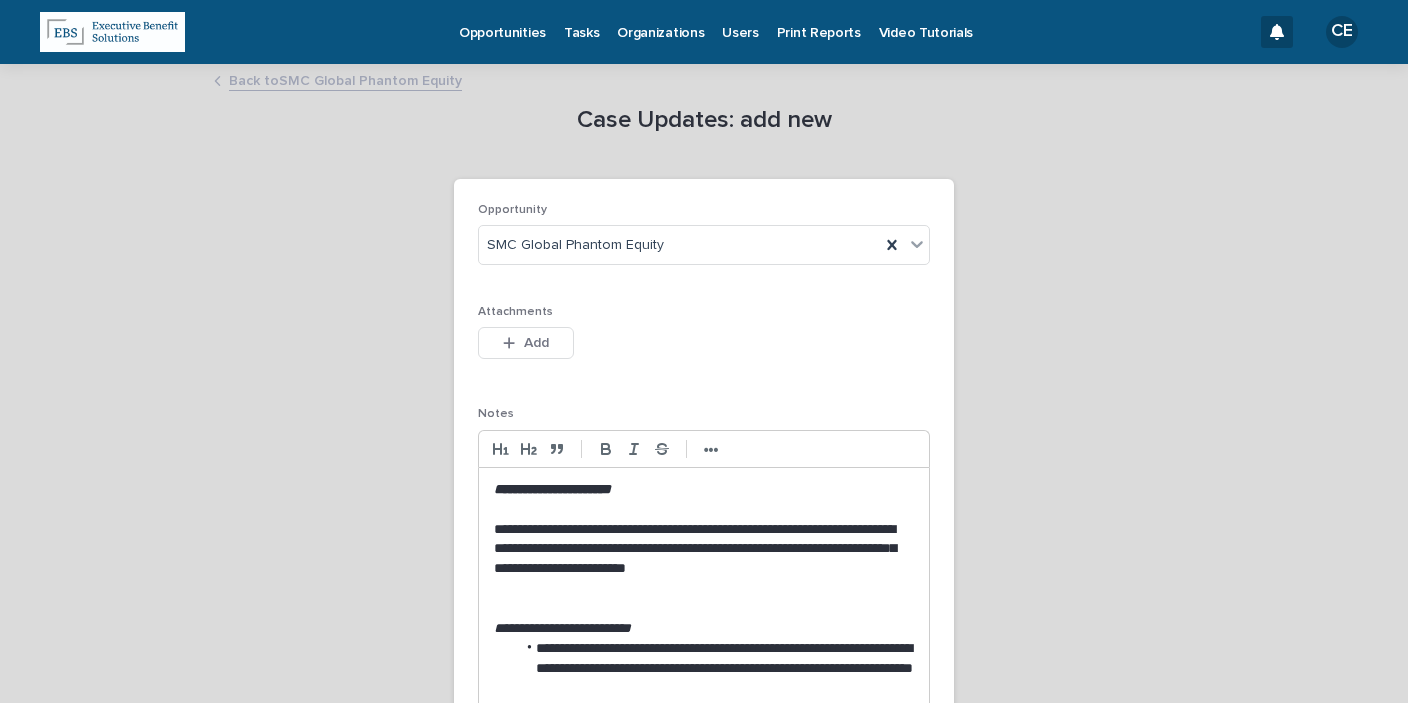 click on "**********" at bounding box center [704, 1116] 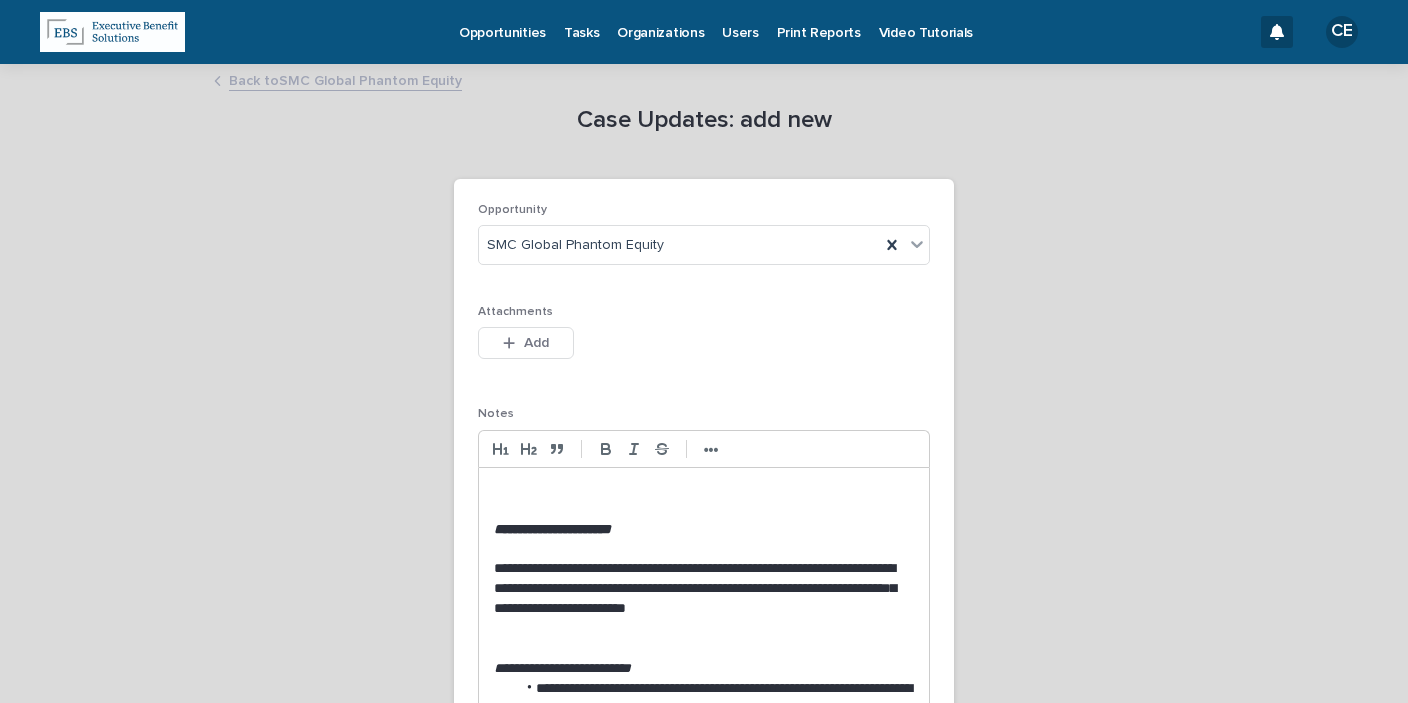 click on "**********" at bounding box center [704, 530] 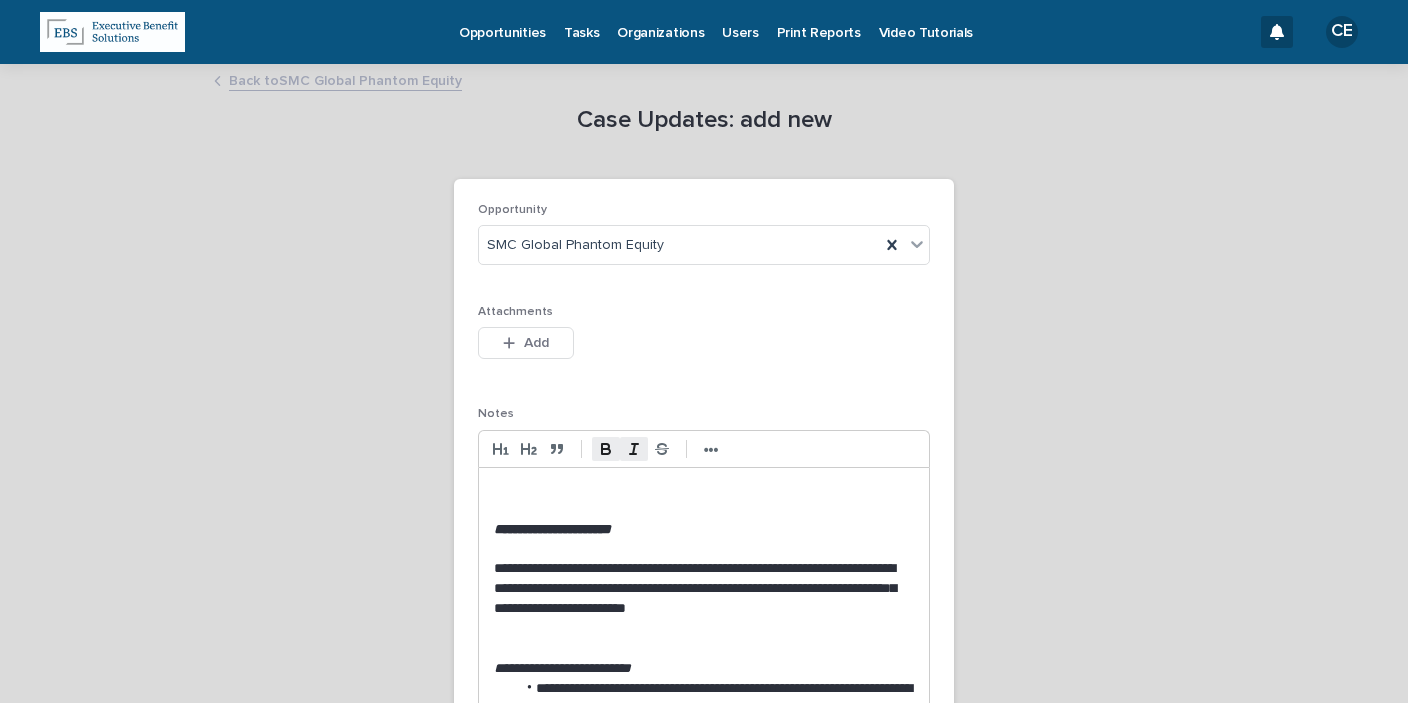 click on "**********" at bounding box center (552, 529) 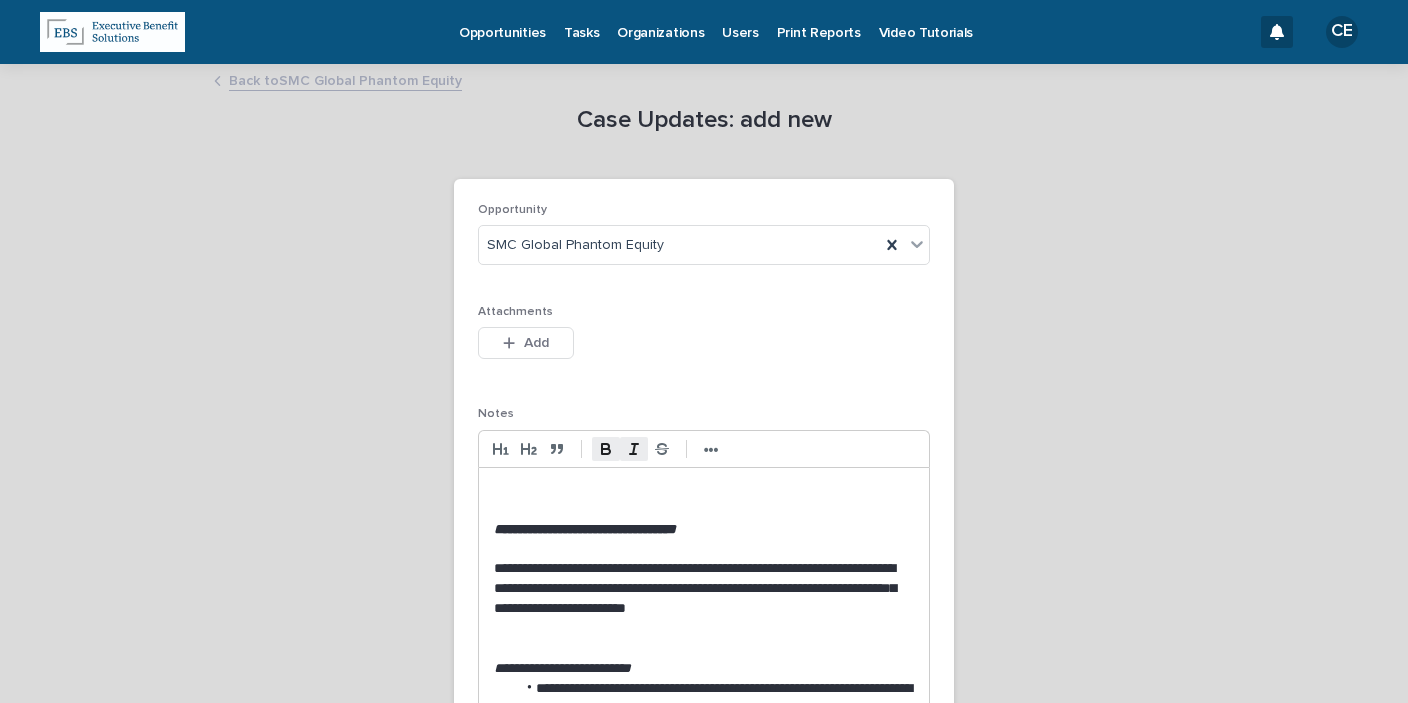 click on "**********" at bounding box center [704, 1136] 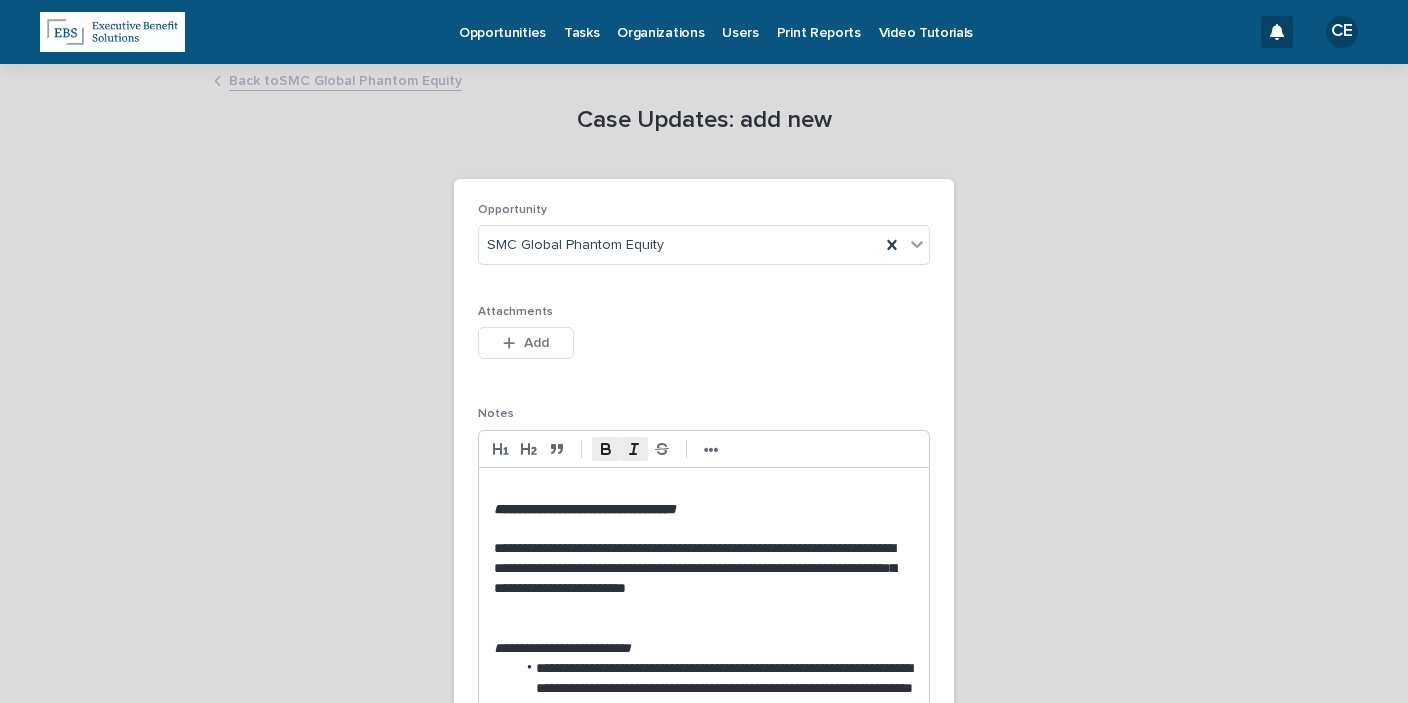 click on "**********" at bounding box center [585, 509] 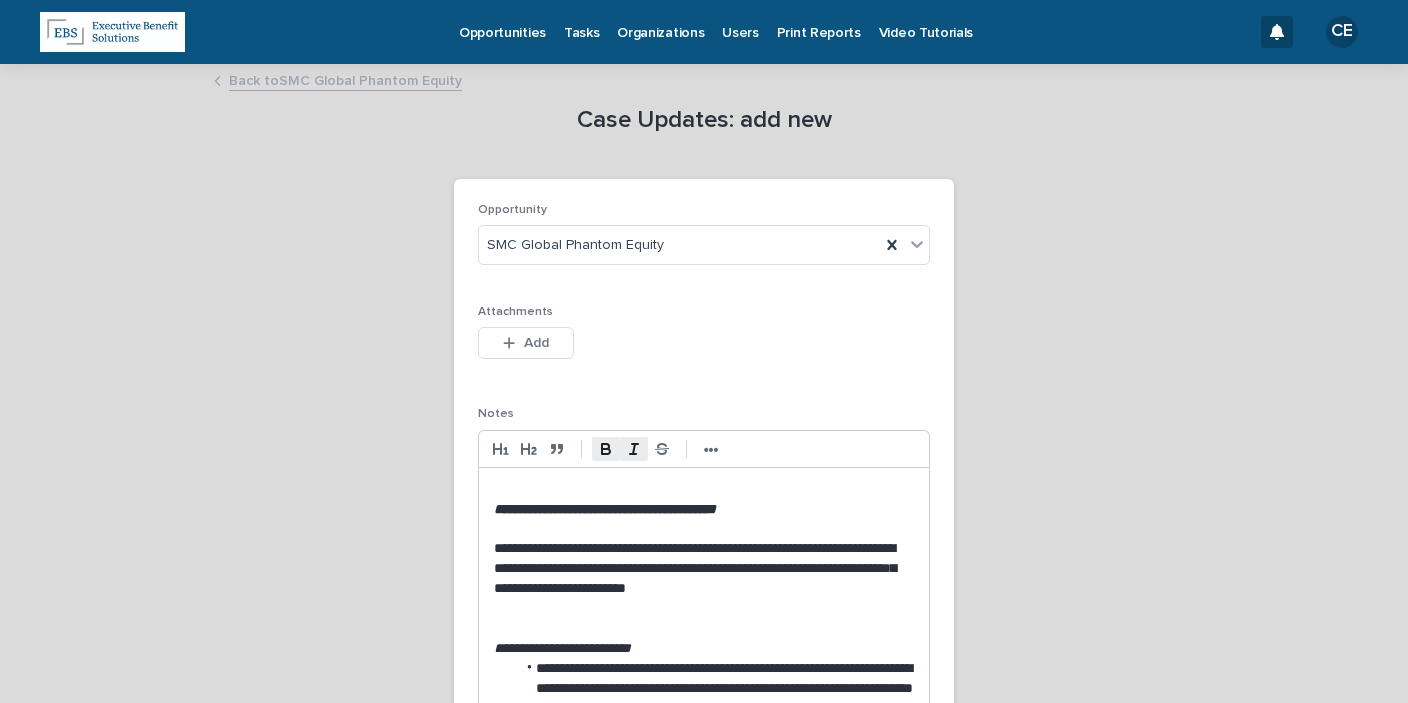 click on "**********" at bounding box center (605, 509) 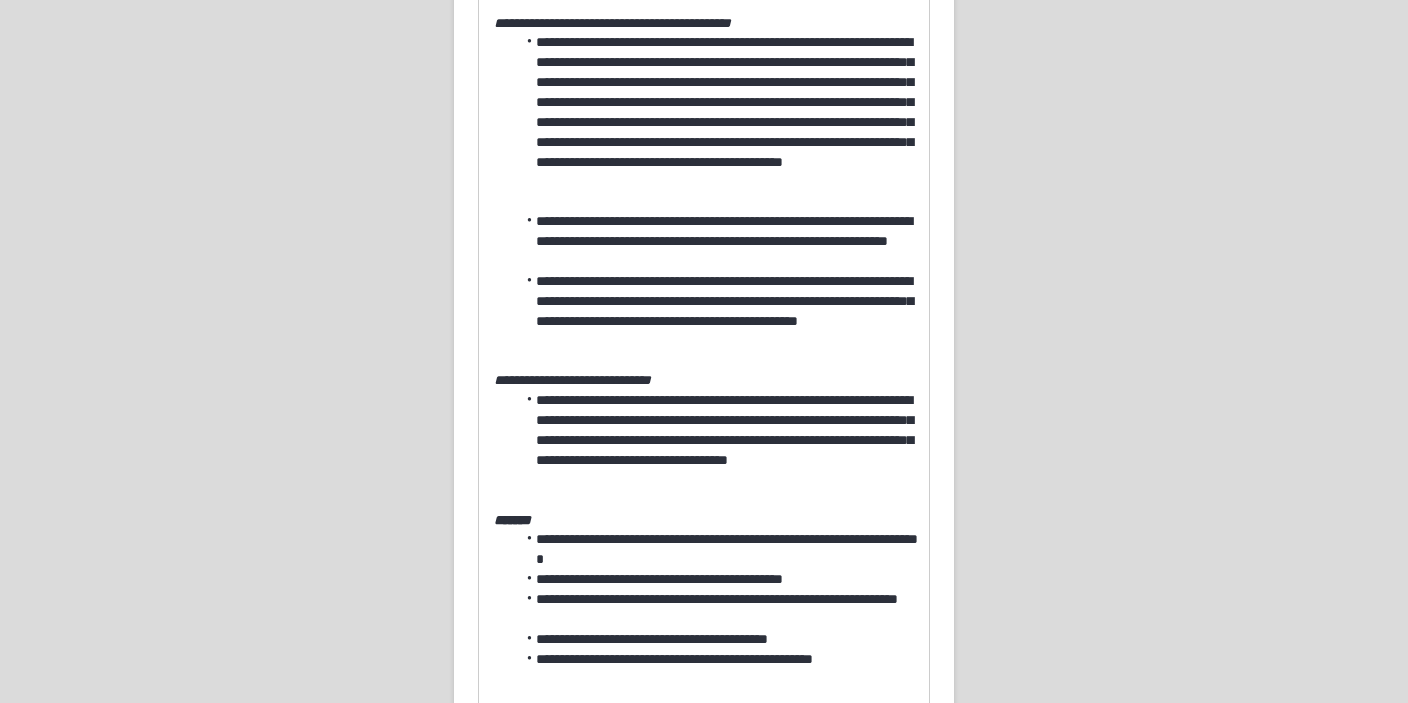 scroll, scrollTop: 1269, scrollLeft: 0, axis: vertical 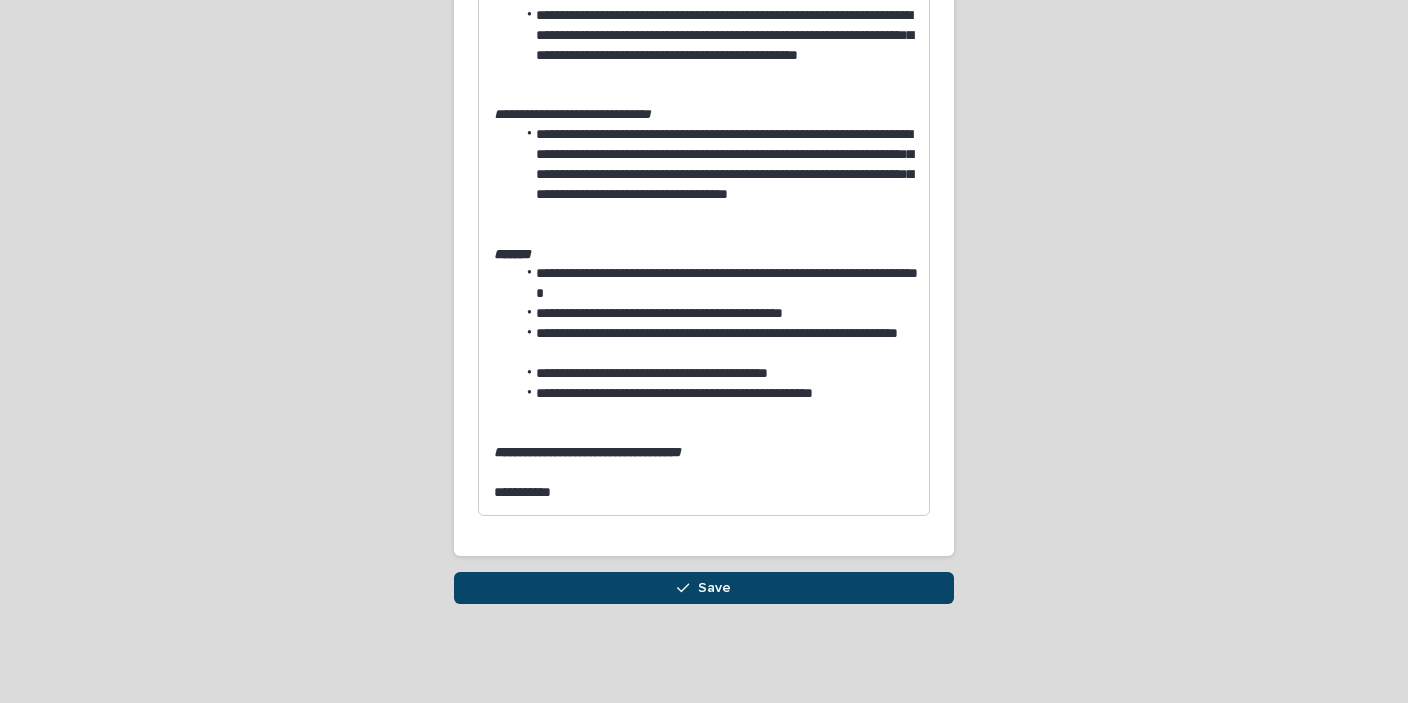 click on "Save" at bounding box center [704, 588] 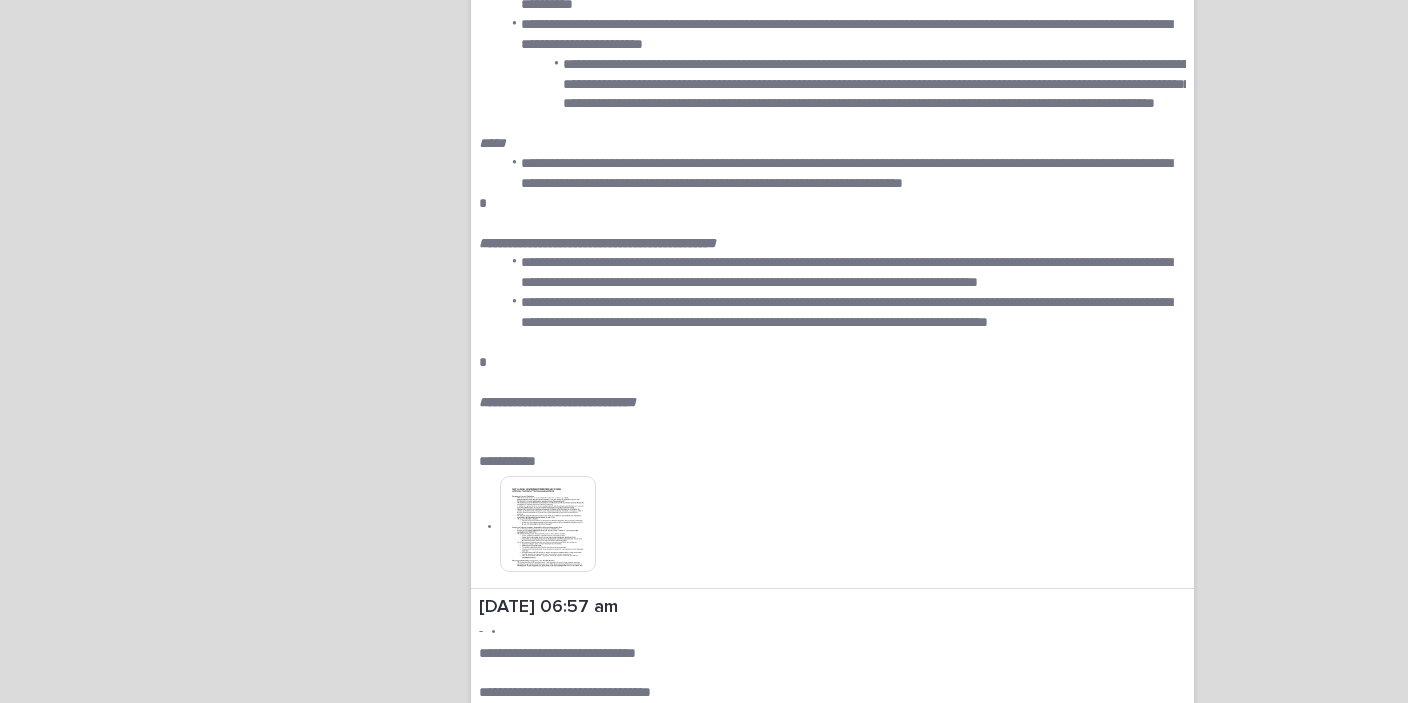 scroll, scrollTop: 0, scrollLeft: 0, axis: both 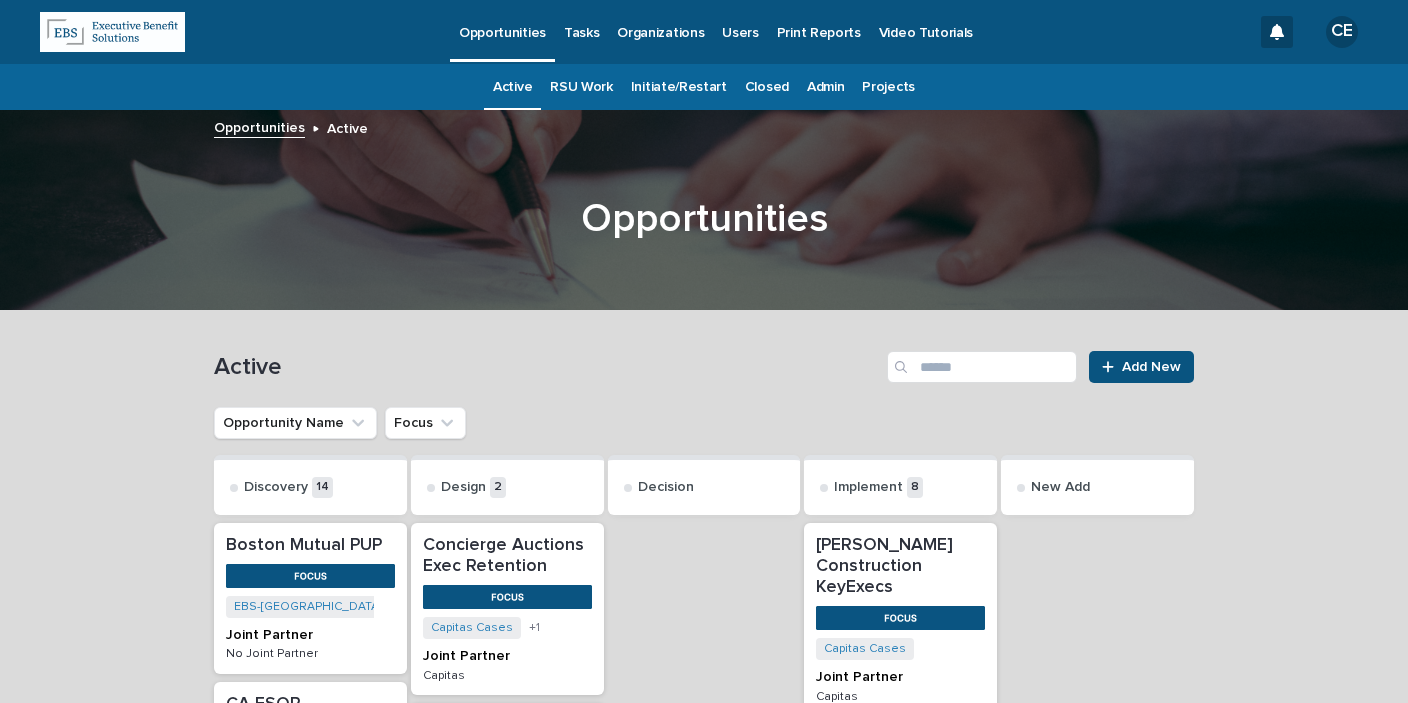click on "Admin" at bounding box center [825, 87] 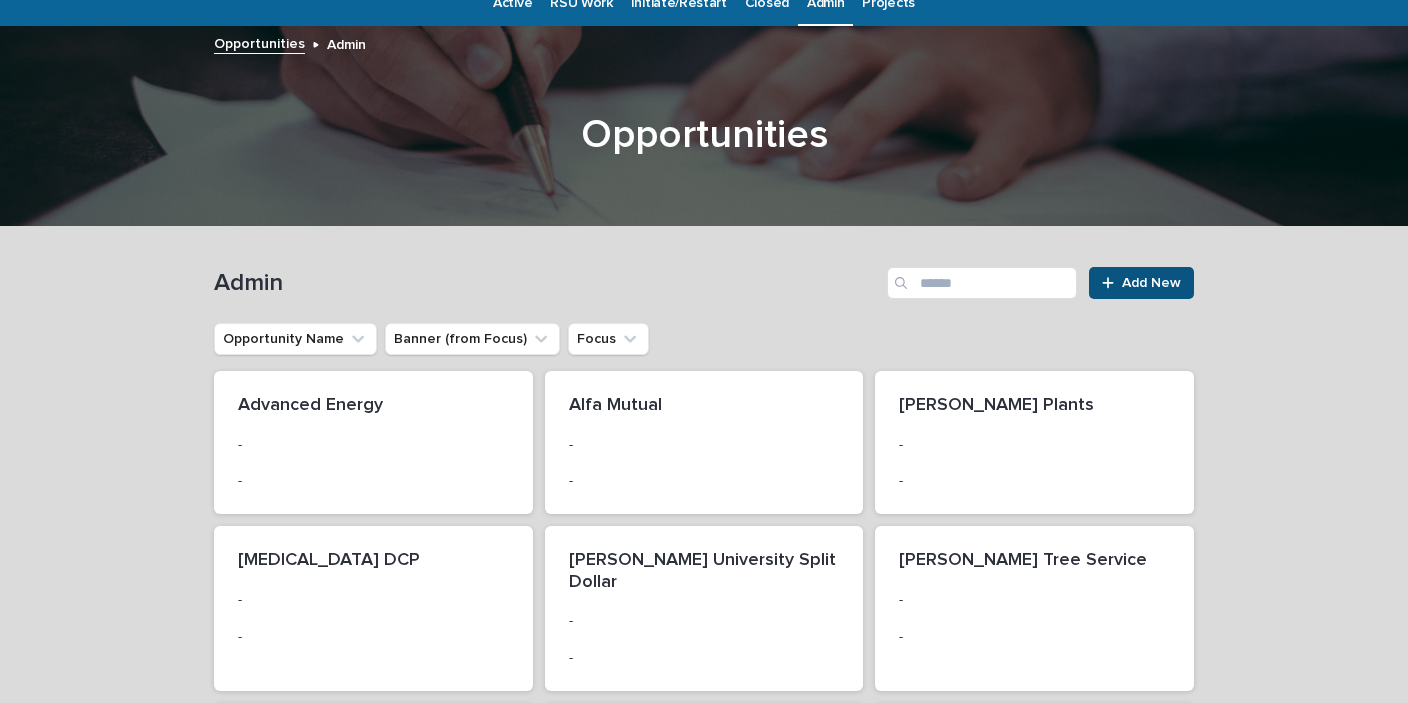 scroll, scrollTop: 0, scrollLeft: 0, axis: both 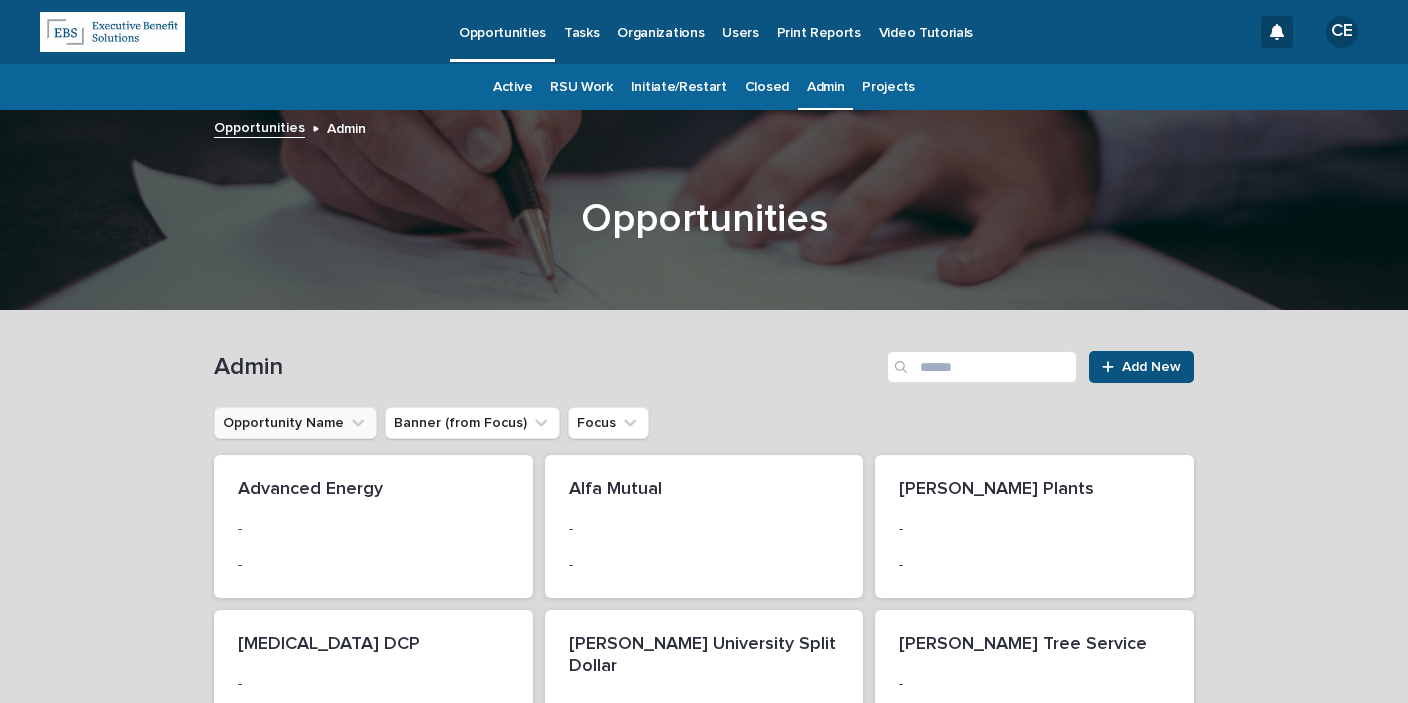 click on "Opportunity Name" at bounding box center (295, 423) 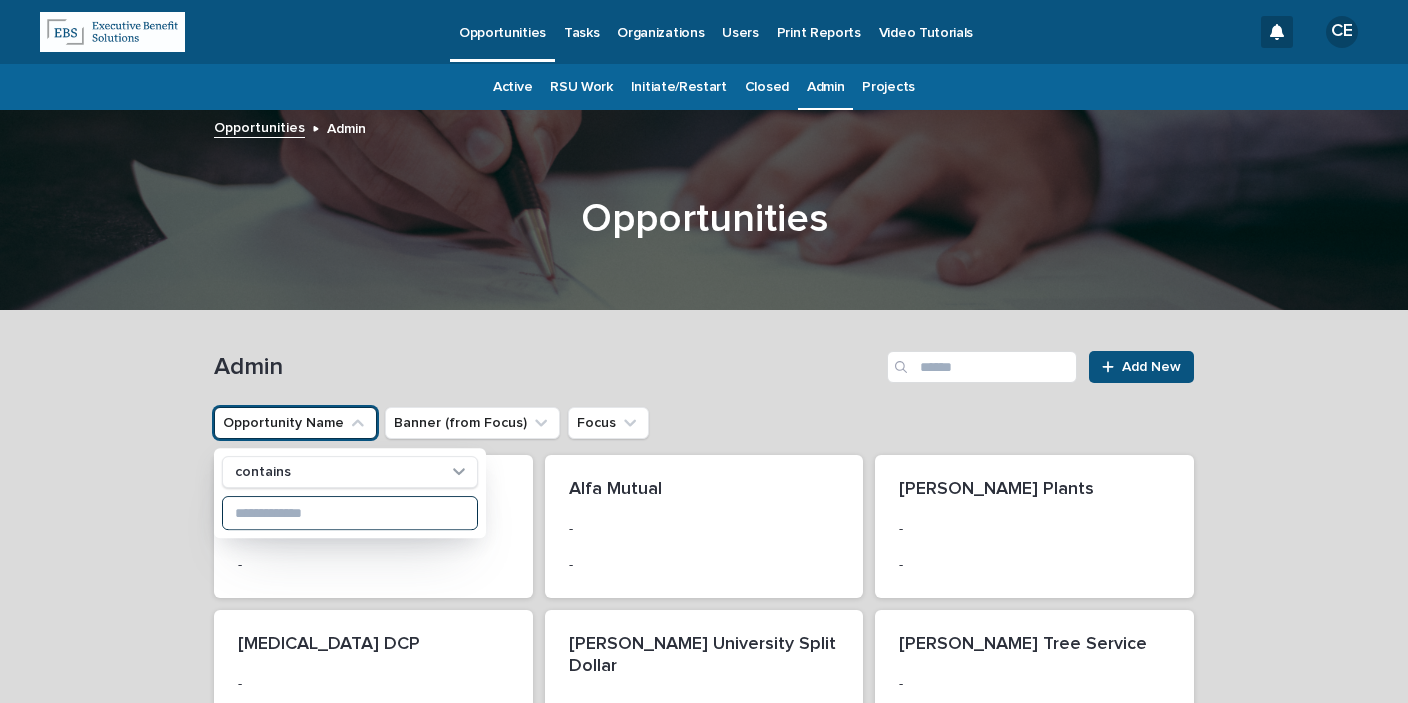 click at bounding box center [350, 513] 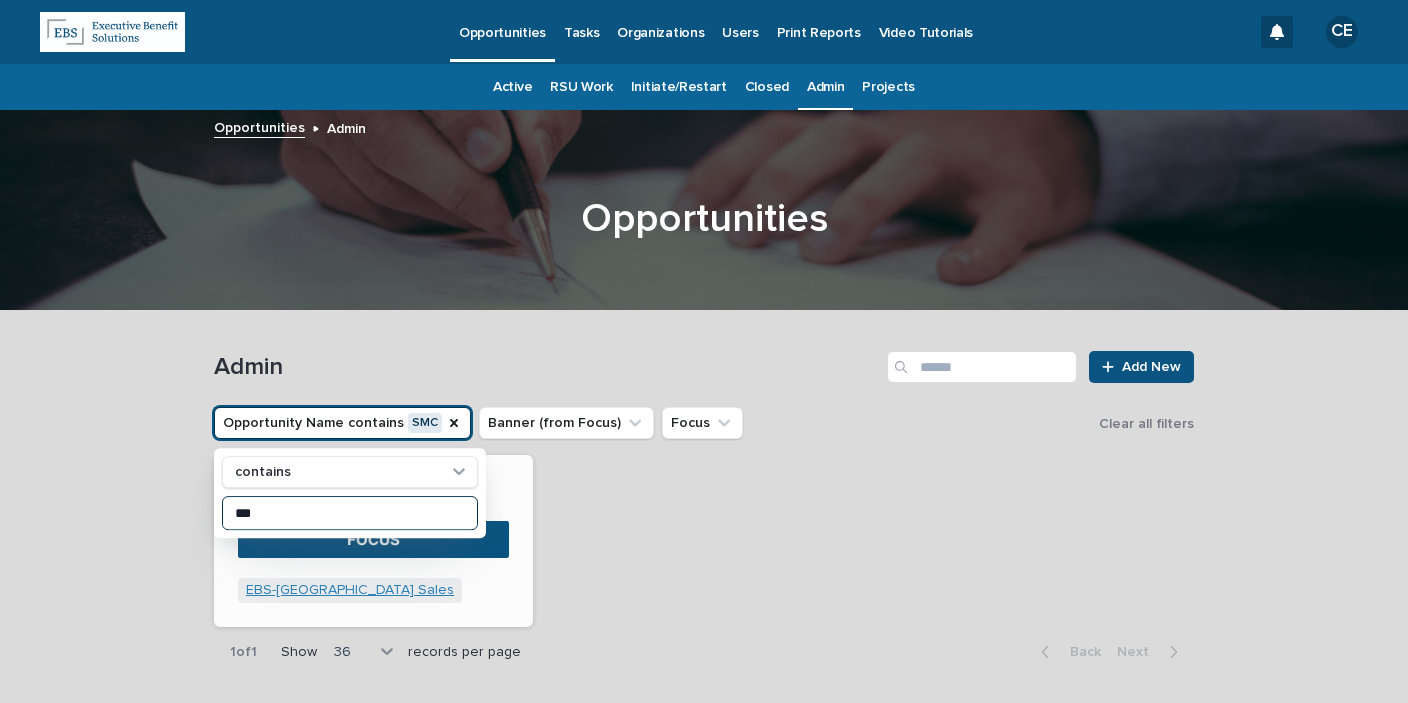 scroll, scrollTop: 75, scrollLeft: 0, axis: vertical 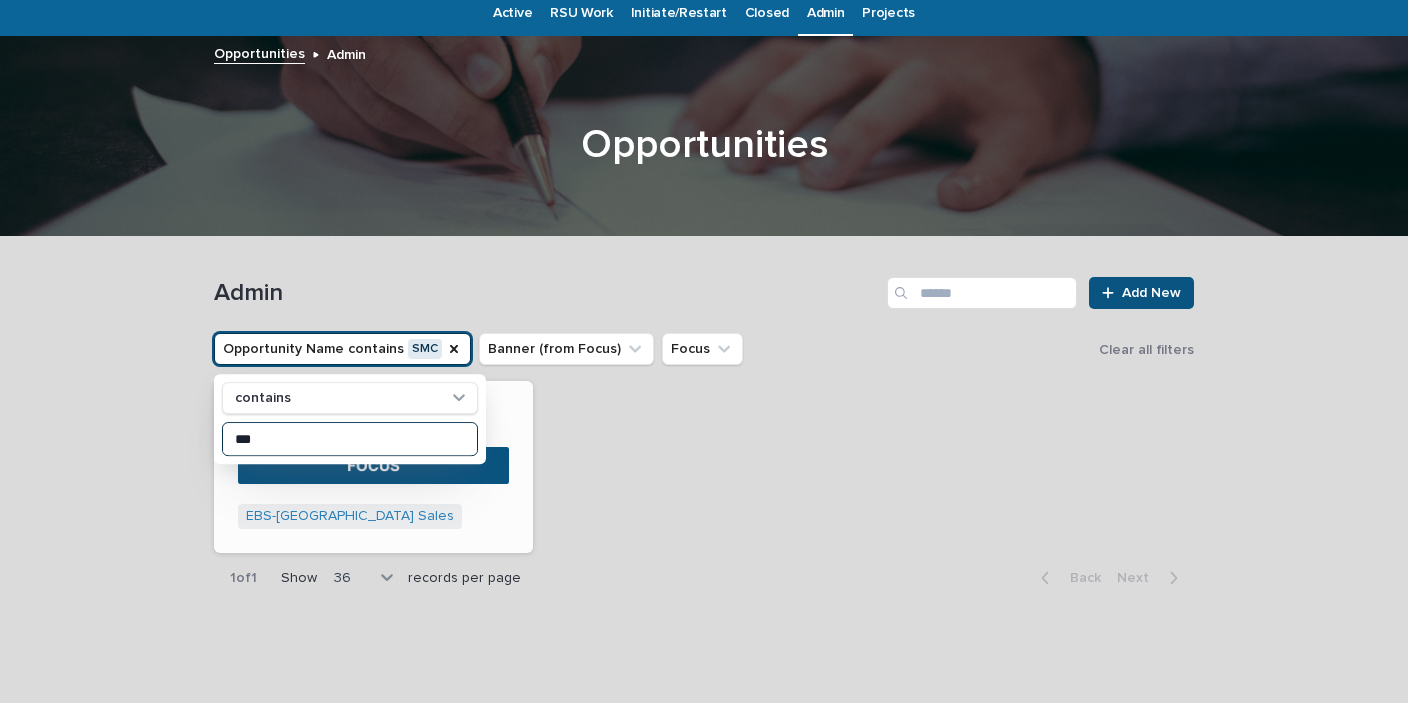 type on "***" 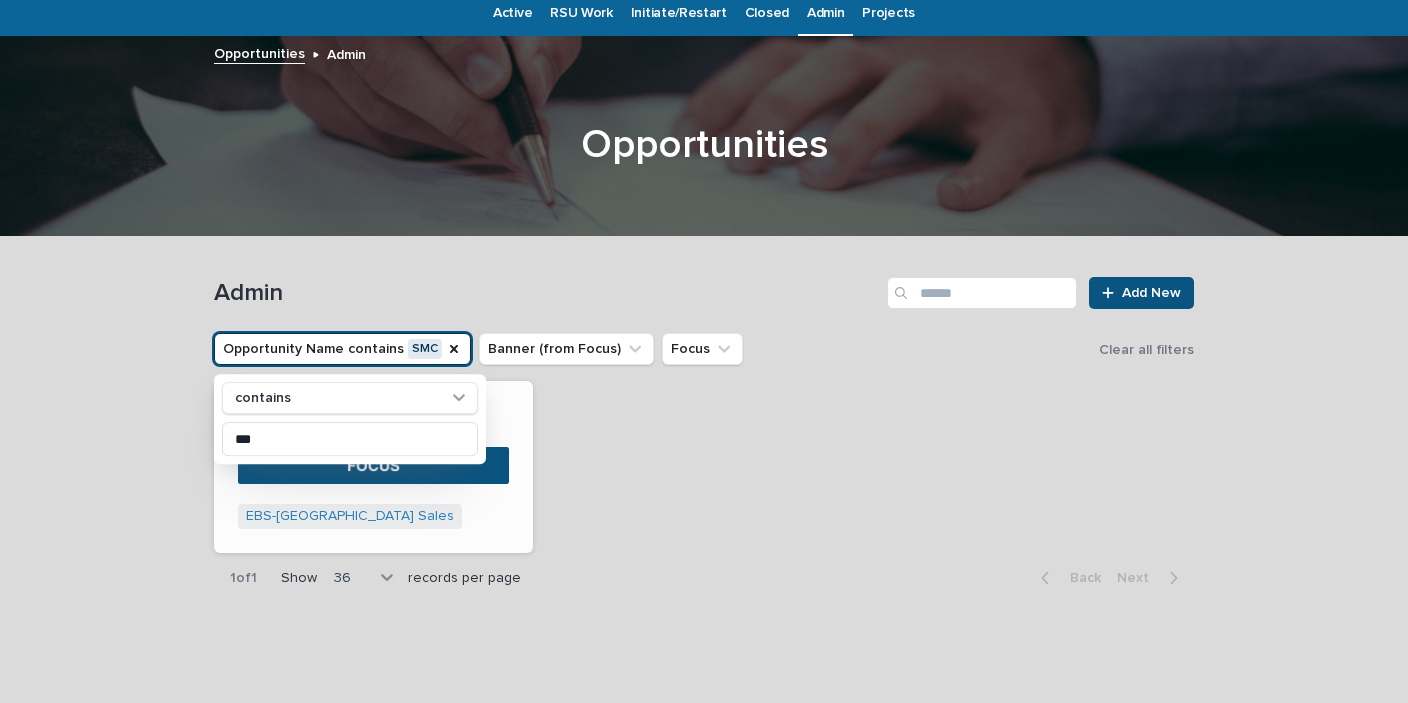 click on "SMC Global Phantom Equity EBS-[GEOGRAPHIC_DATA] Sales   + 0" at bounding box center (373, 467) 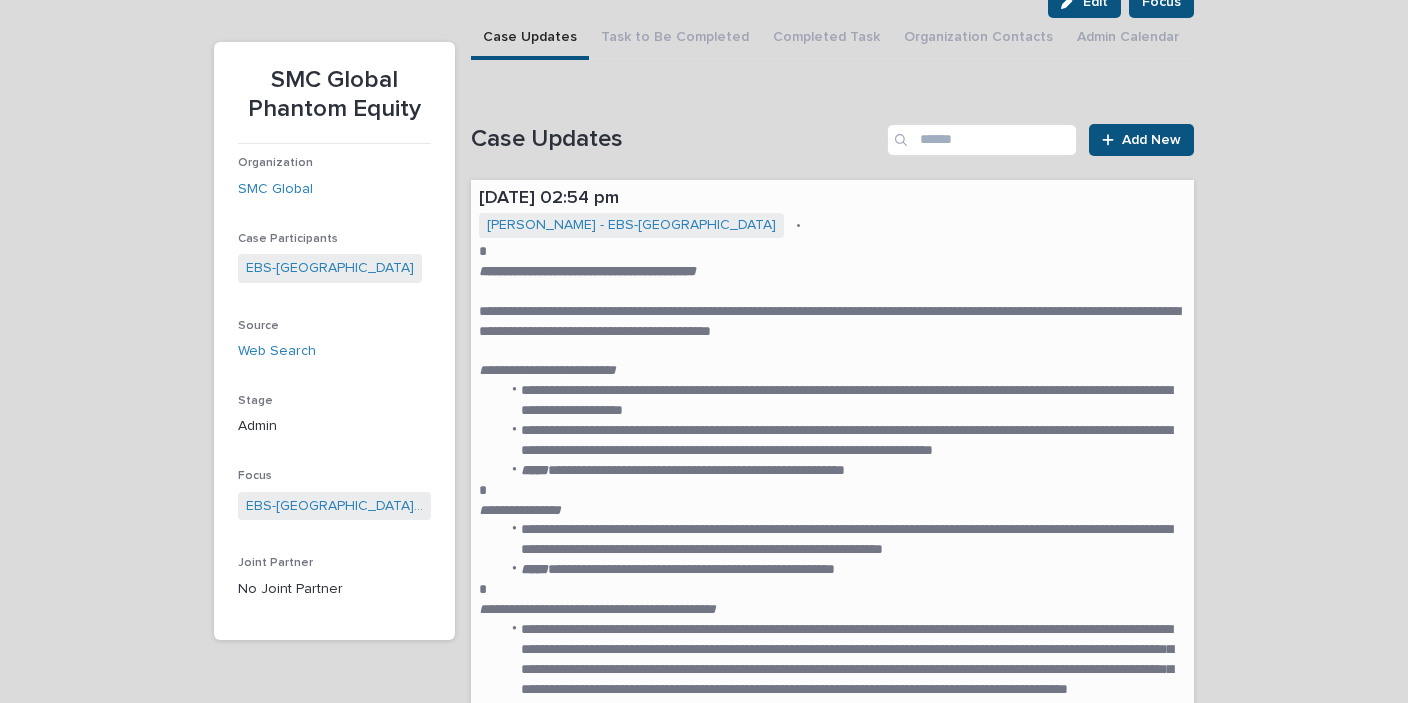 scroll, scrollTop: 0, scrollLeft: 0, axis: both 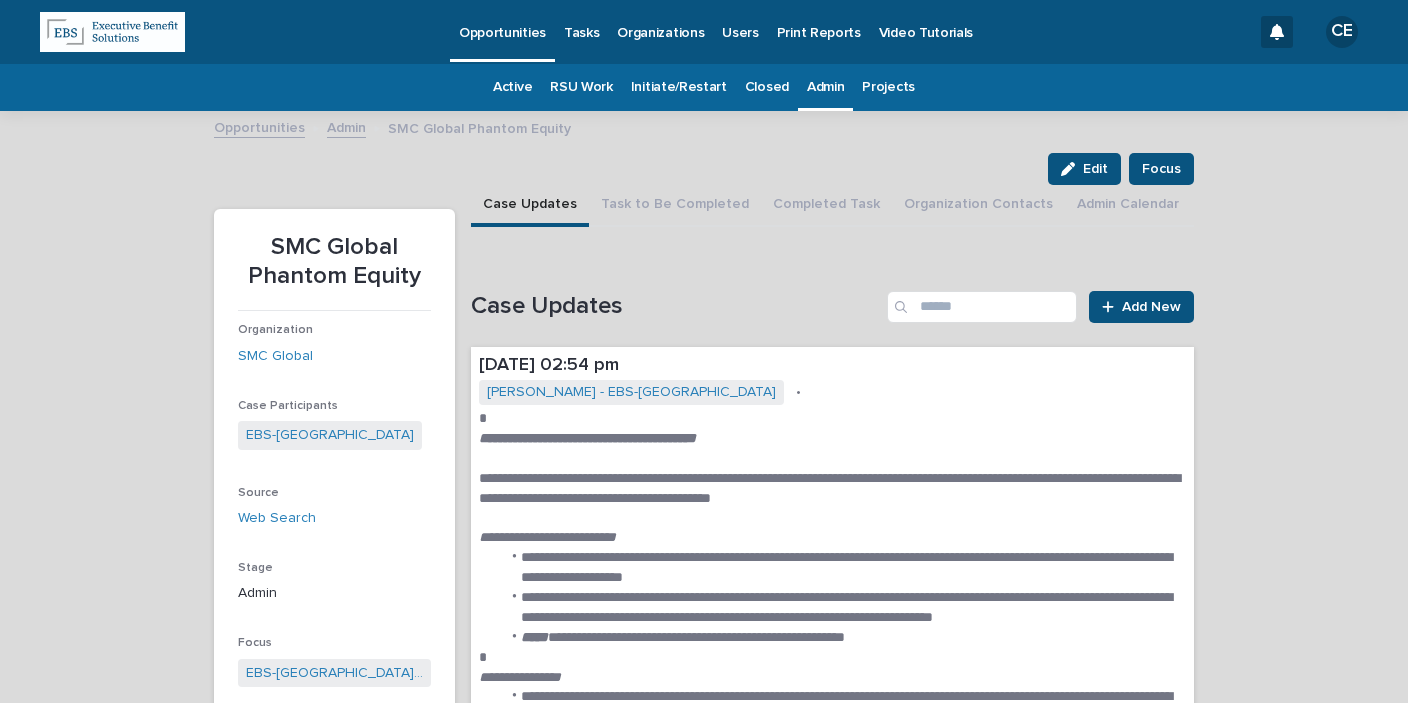 drag, startPoint x: 1096, startPoint y: 157, endPoint x: 925, endPoint y: 337, distance: 248.27606 